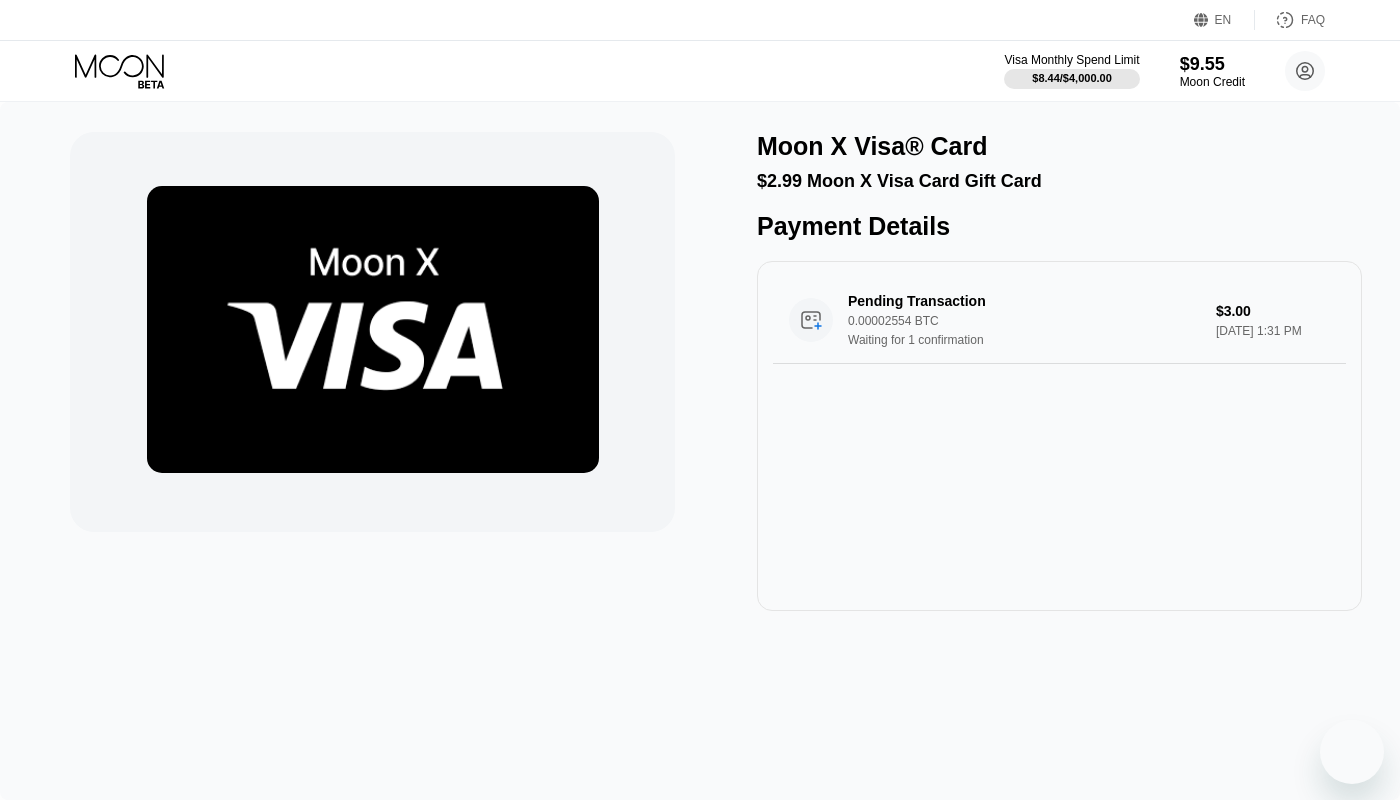 scroll, scrollTop: 0, scrollLeft: 0, axis: both 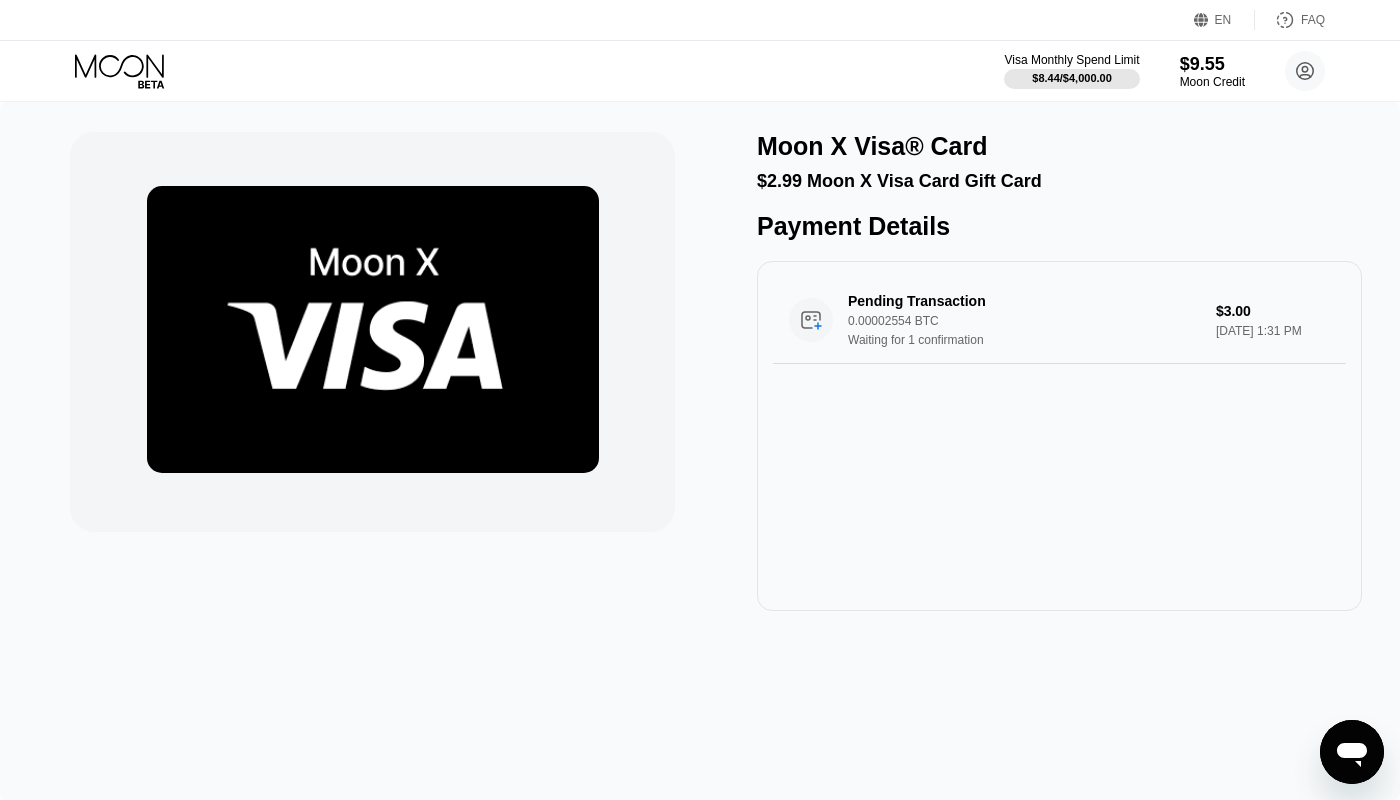 click 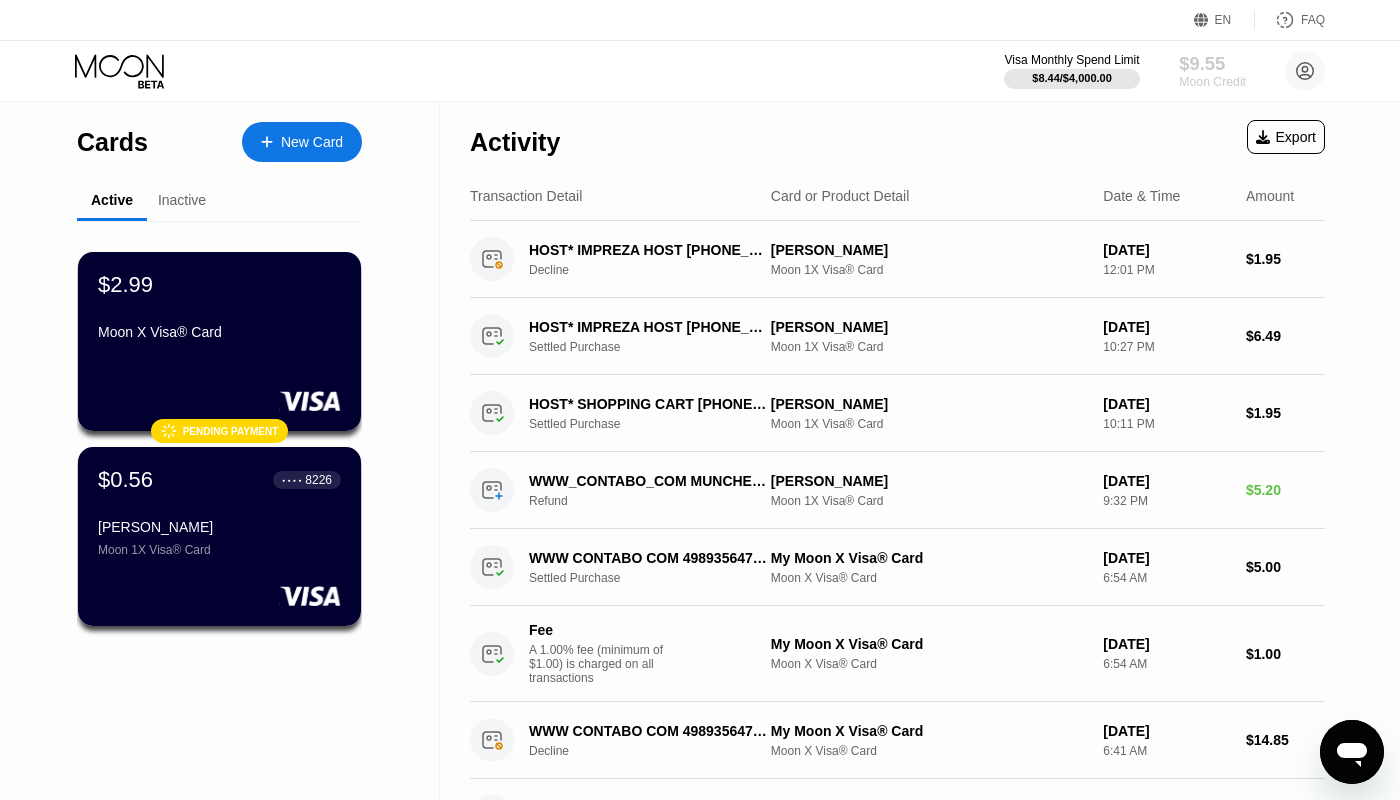 click on "Moon Credit" at bounding box center (1212, 82) 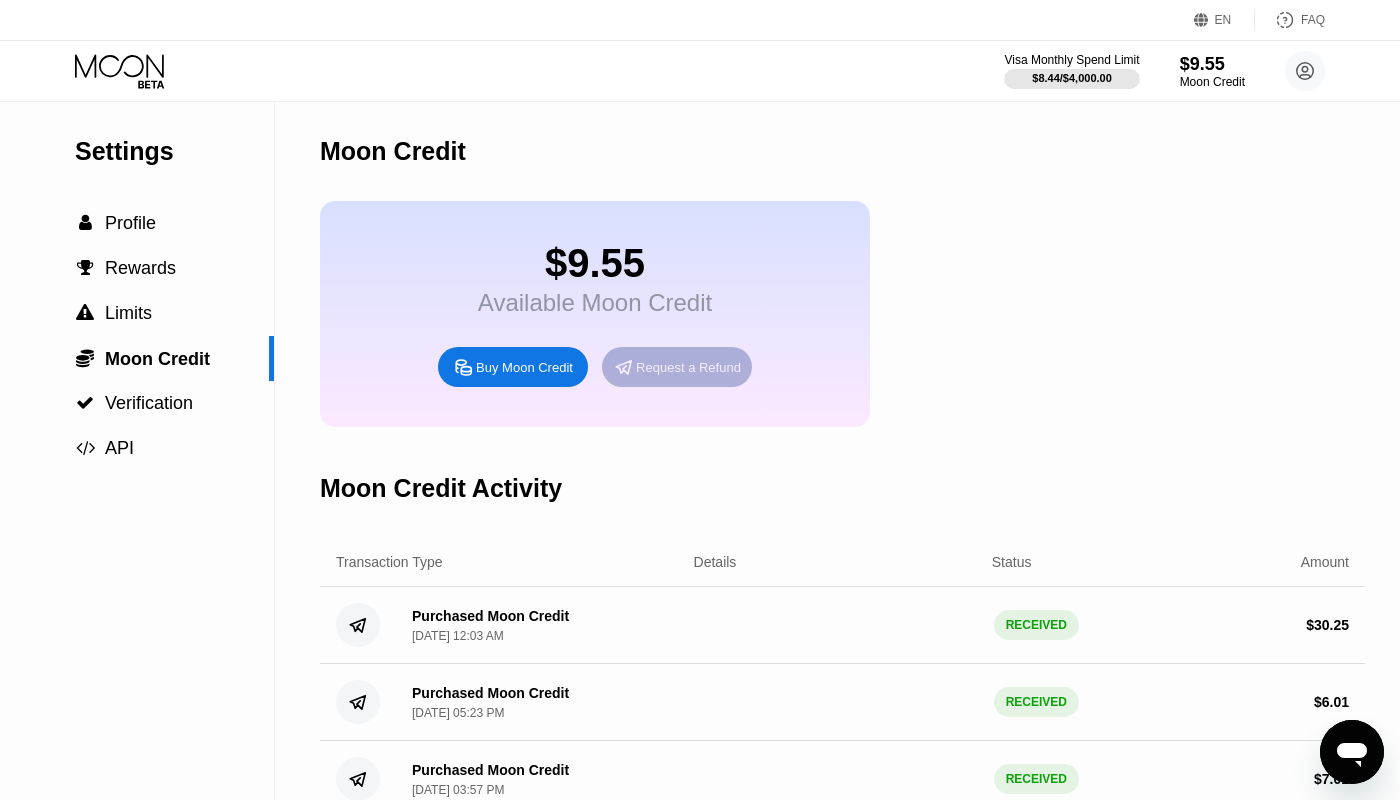 click on "Request a Refund" at bounding box center (688, 367) 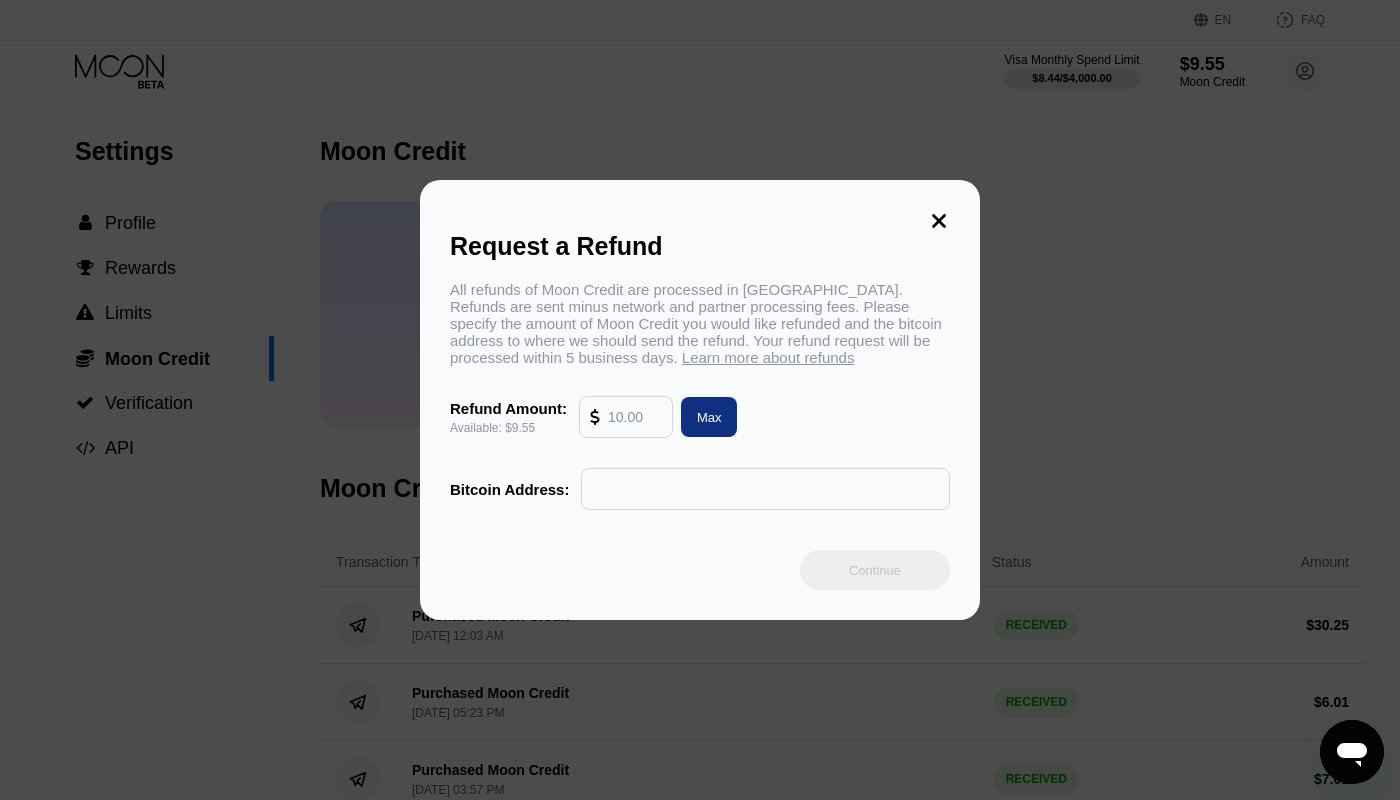 click at bounding box center [635, 417] 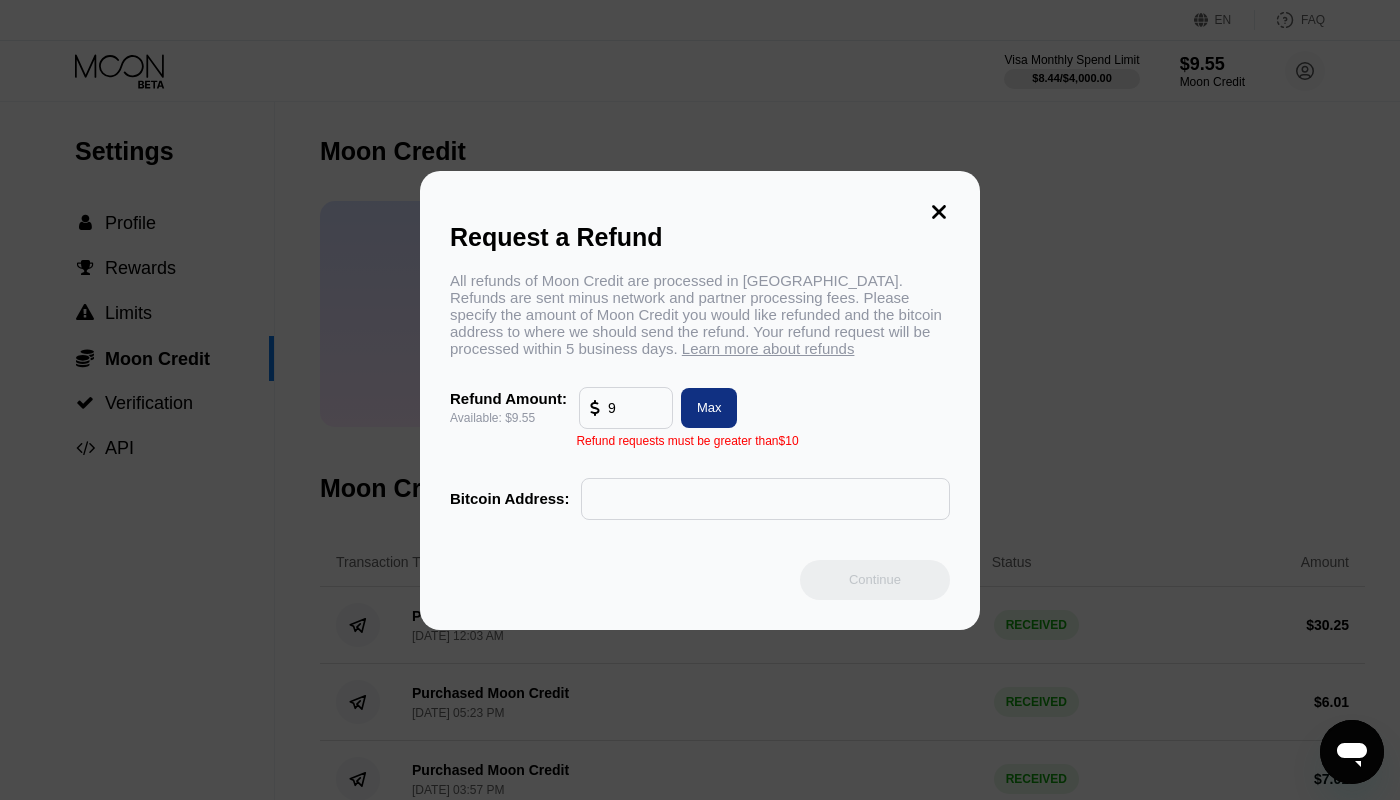 type on "9" 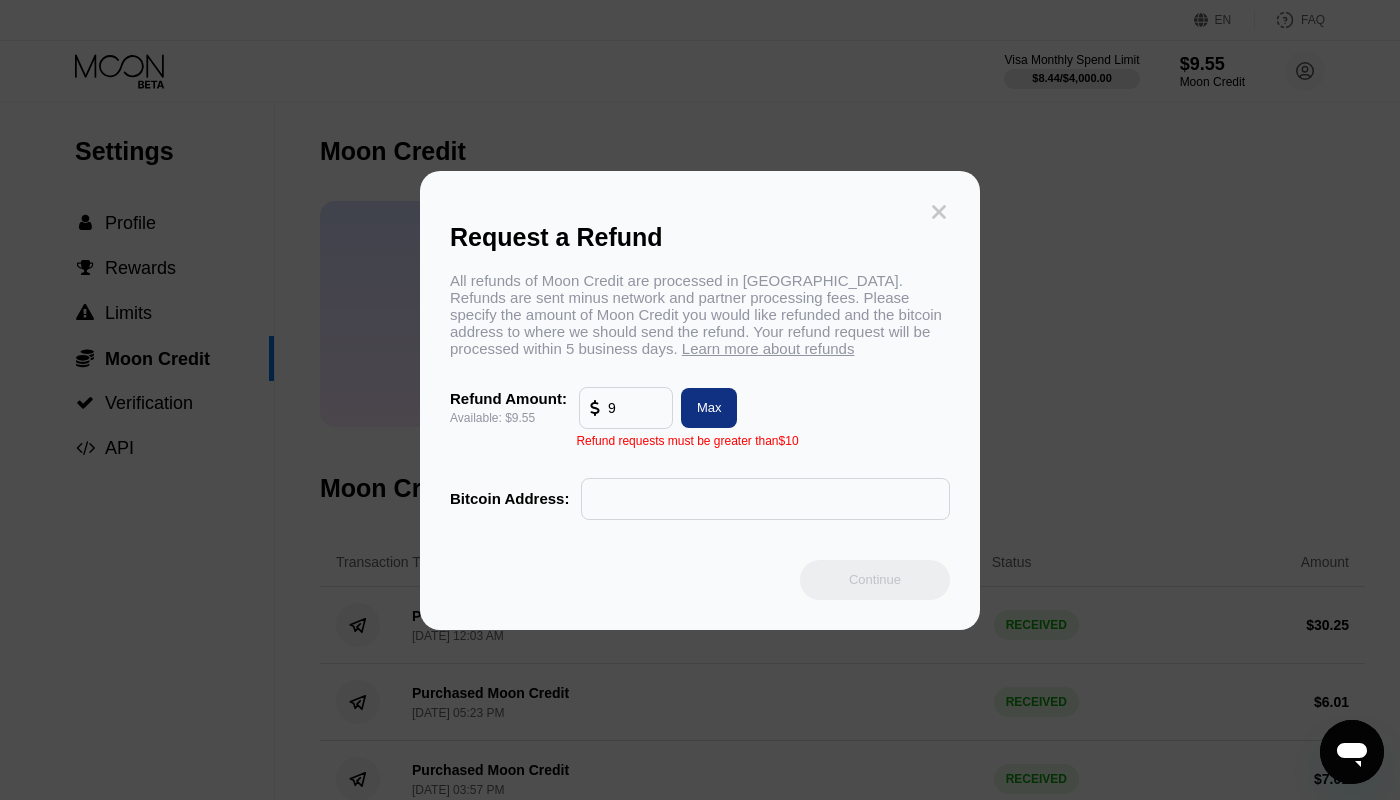 click 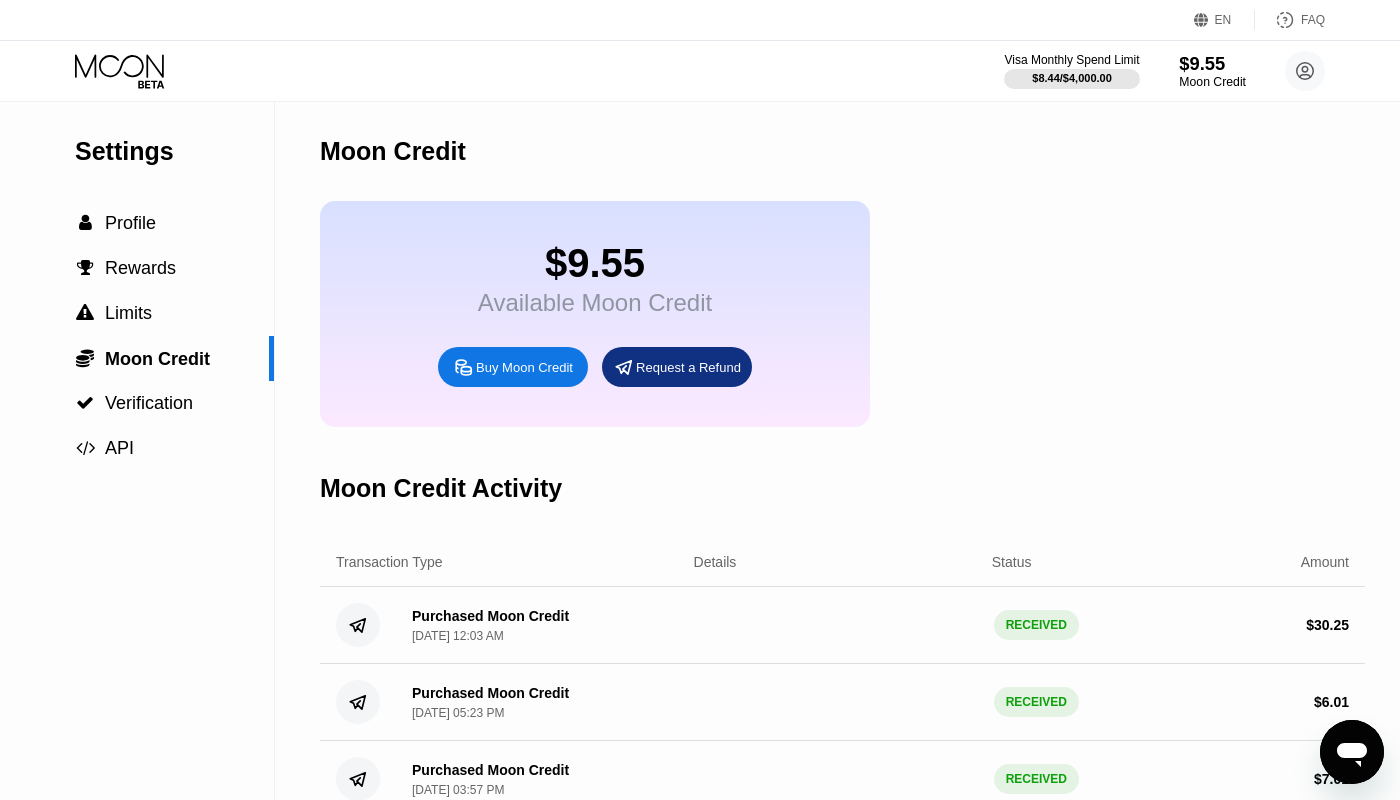 click on "Moon Credit" at bounding box center (1212, 82) 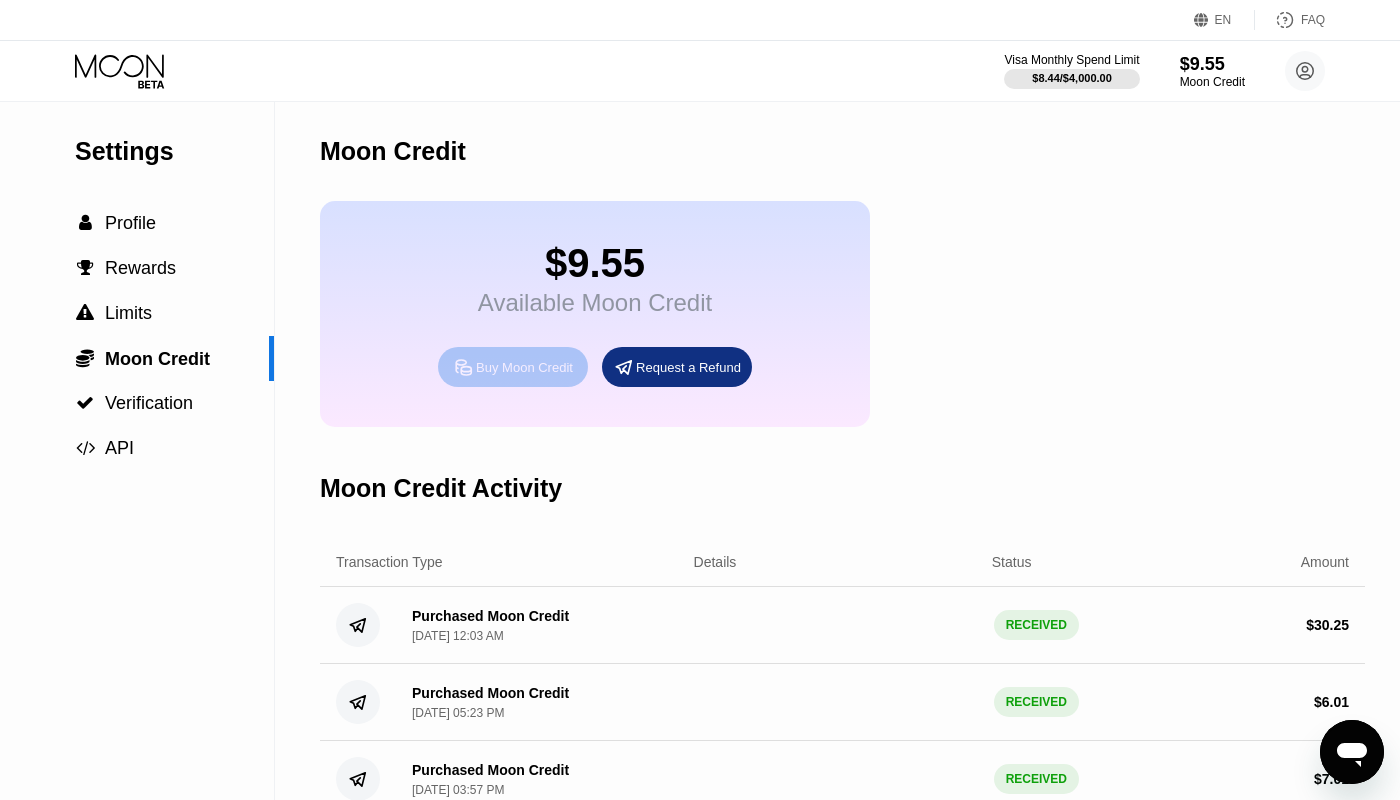click on "Buy Moon Credit" at bounding box center [524, 367] 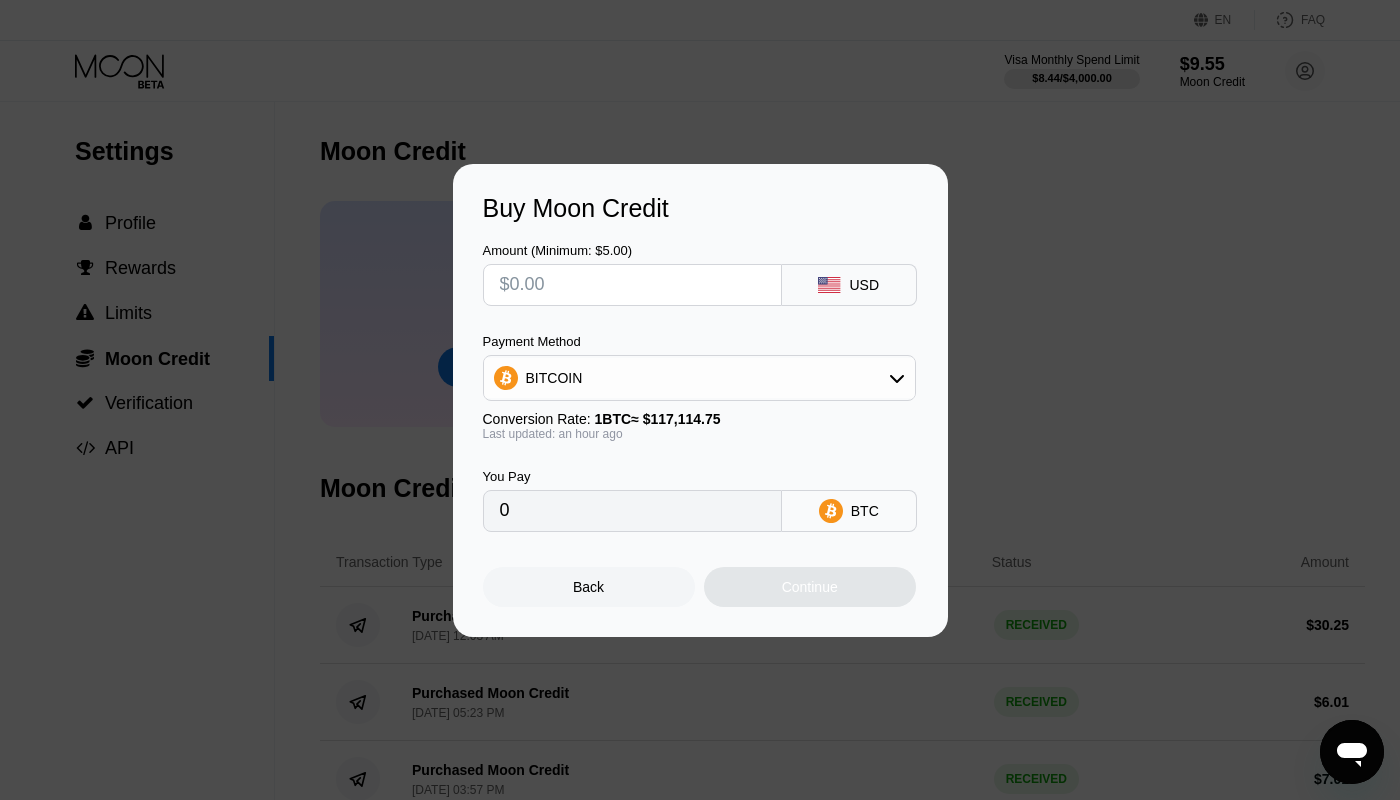 click on "Buy Moon Credit Amount (Minimum: $5.00) USD Payment Method BITCOIN Conversion Rate:   1  BTC  ≈   $117,114.75 Last updated:   an hour ago You Pay 0 BTC Back Continue" at bounding box center (700, 400) 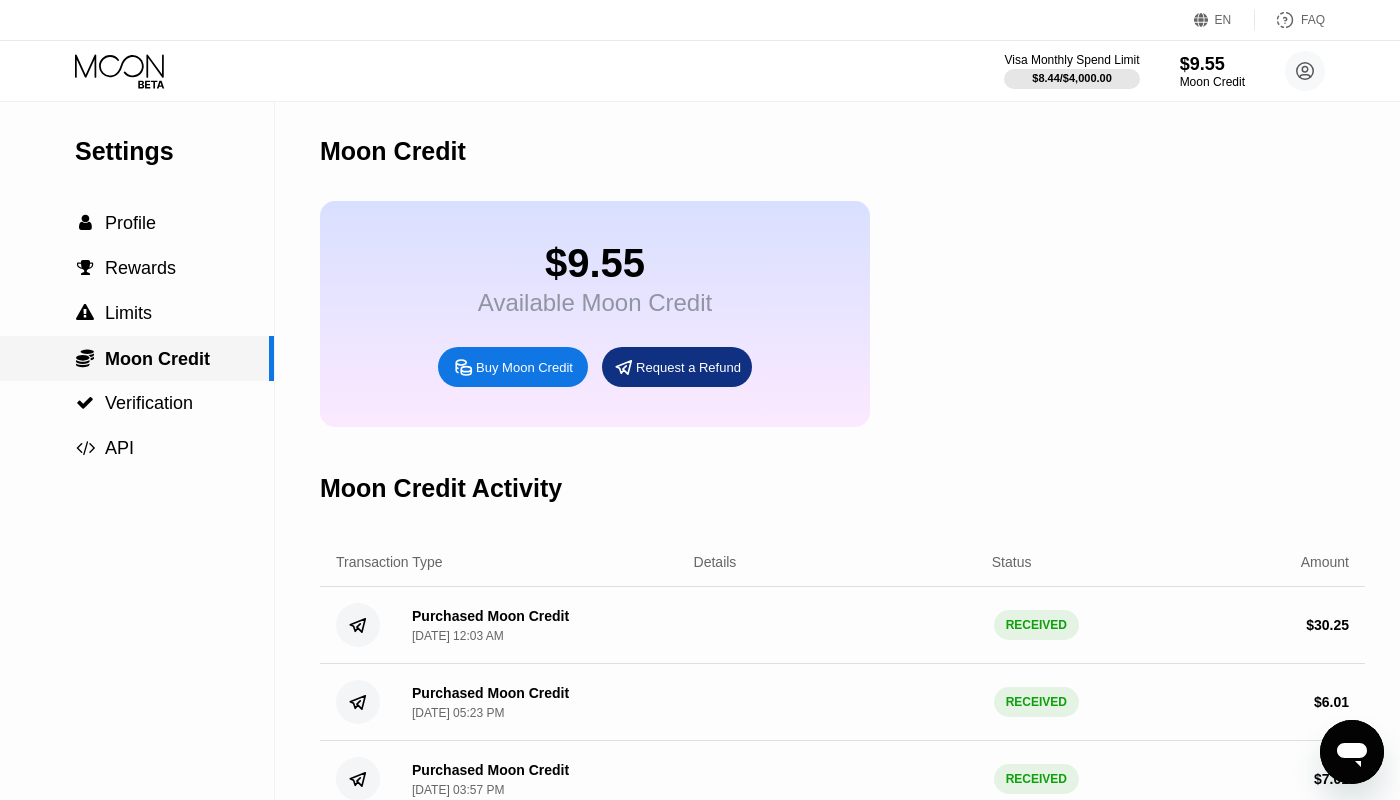 click on "Moon Credit" at bounding box center (157, 359) 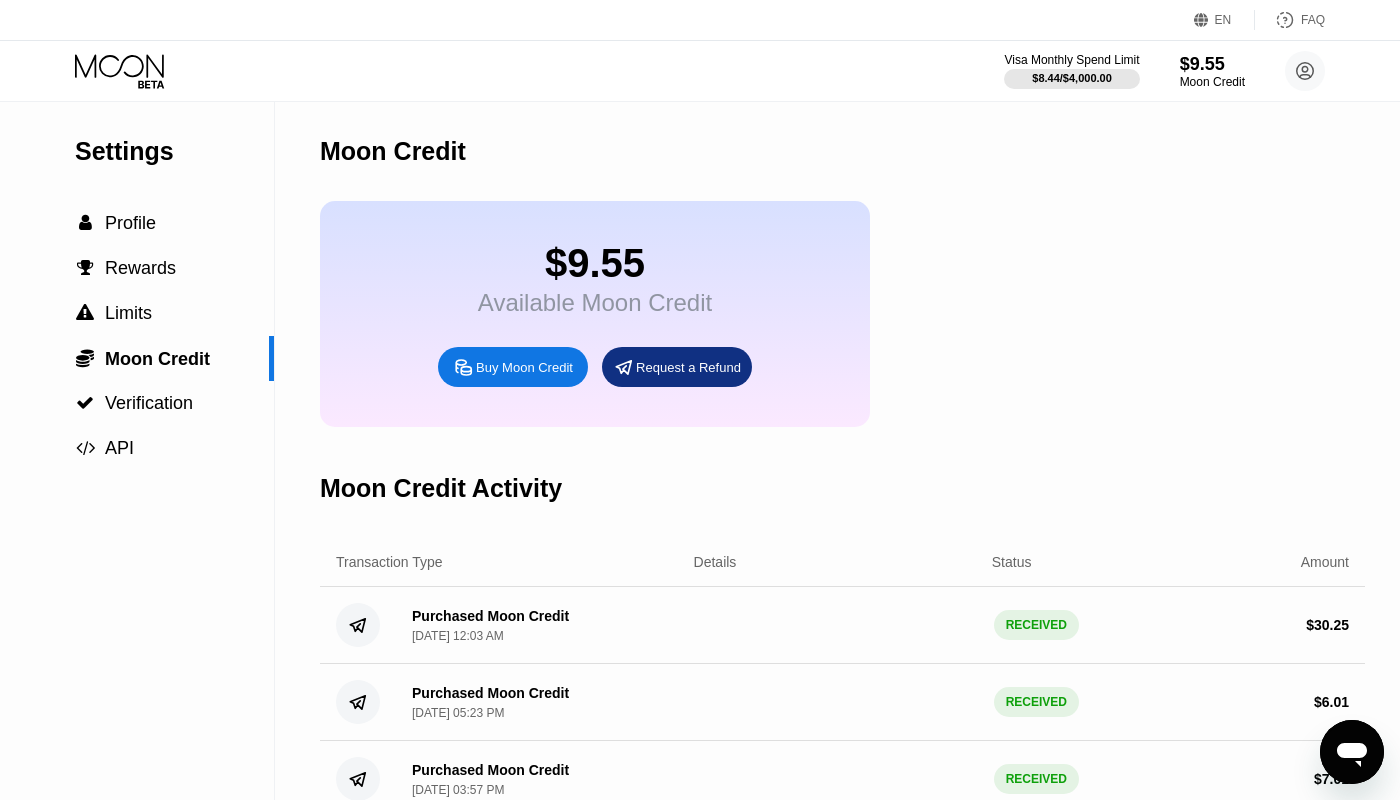 click 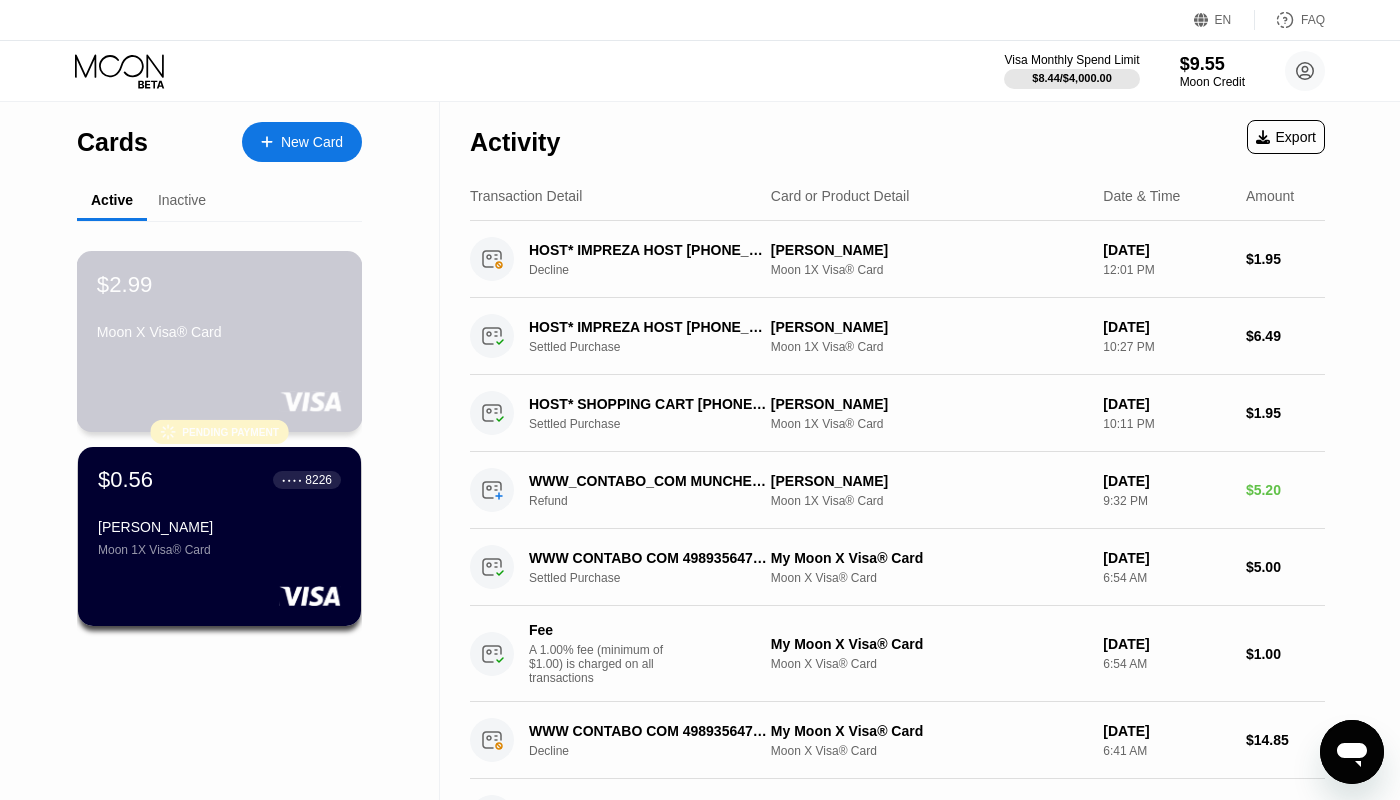click on "Pending payment" at bounding box center (230, 431) 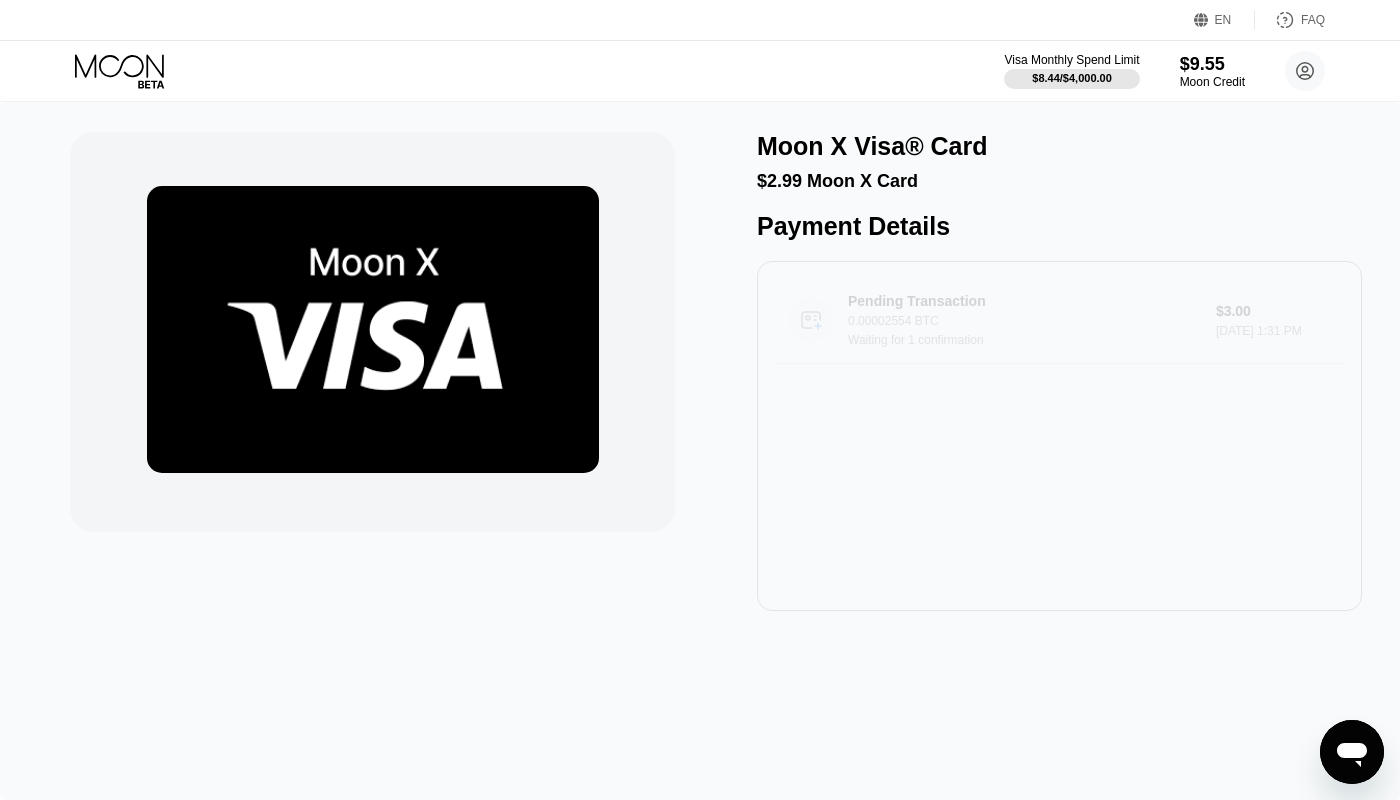 click on "Pending Transaction" at bounding box center [1020, 301] 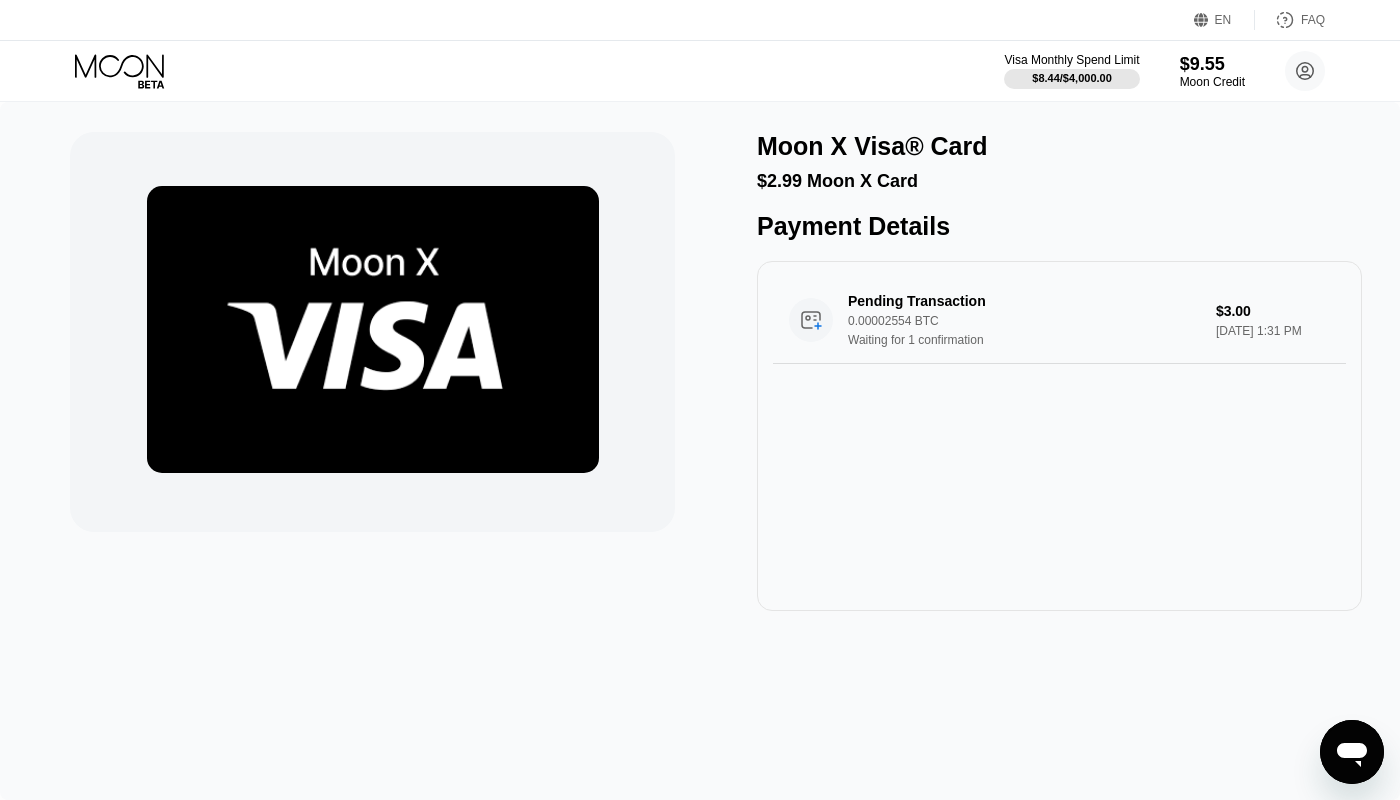 click at bounding box center [373, 329] 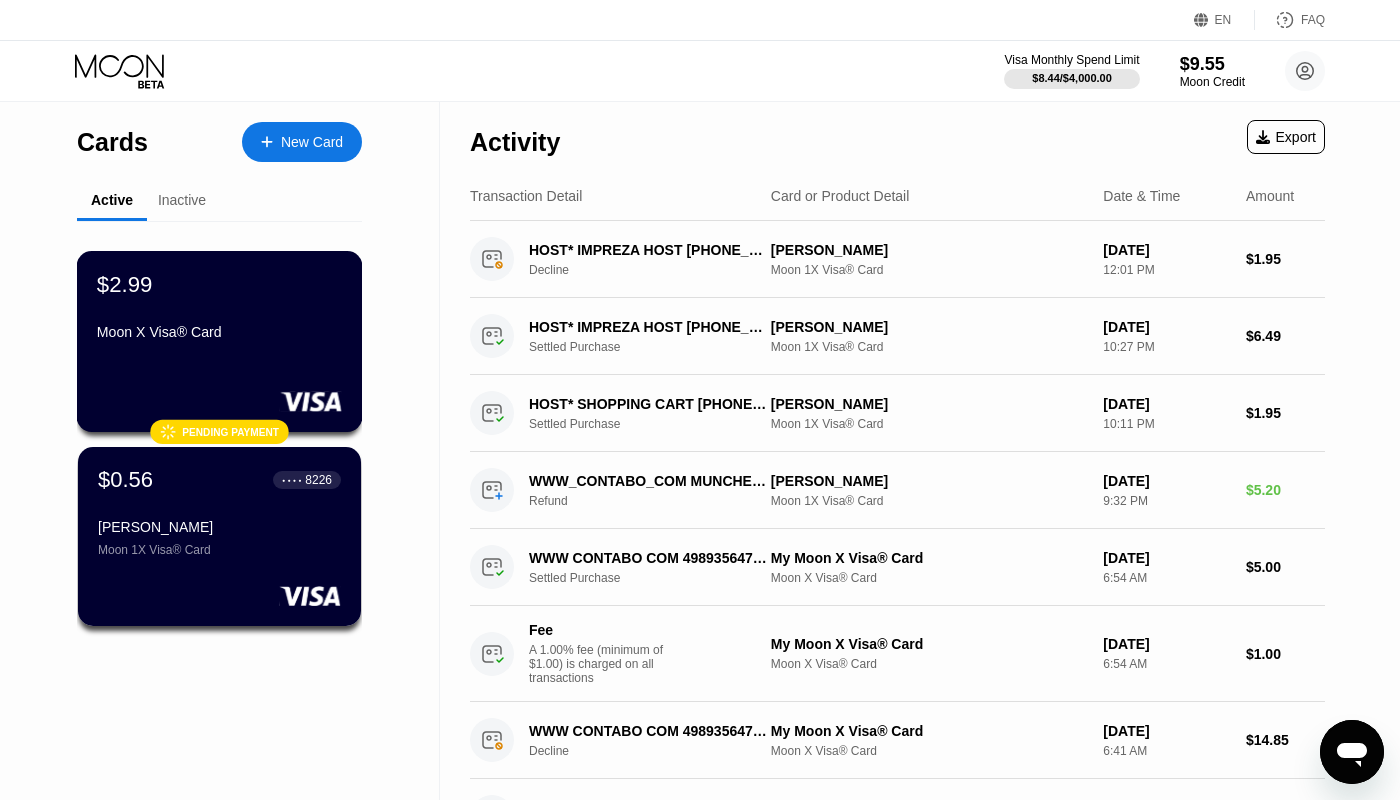 click on "Moon X Visa® Card" at bounding box center [219, 332] 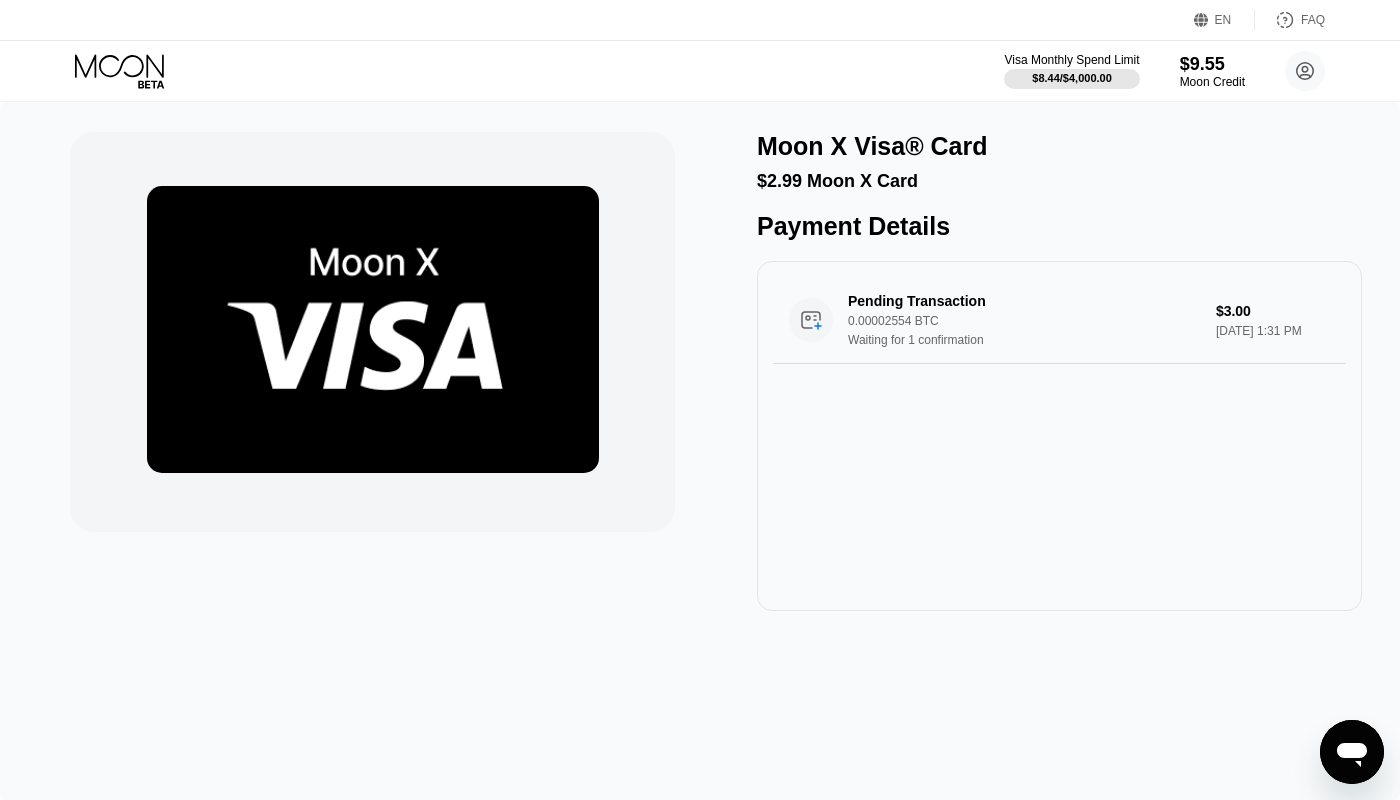 click on "Moon X Visa® Card" at bounding box center (872, 146) 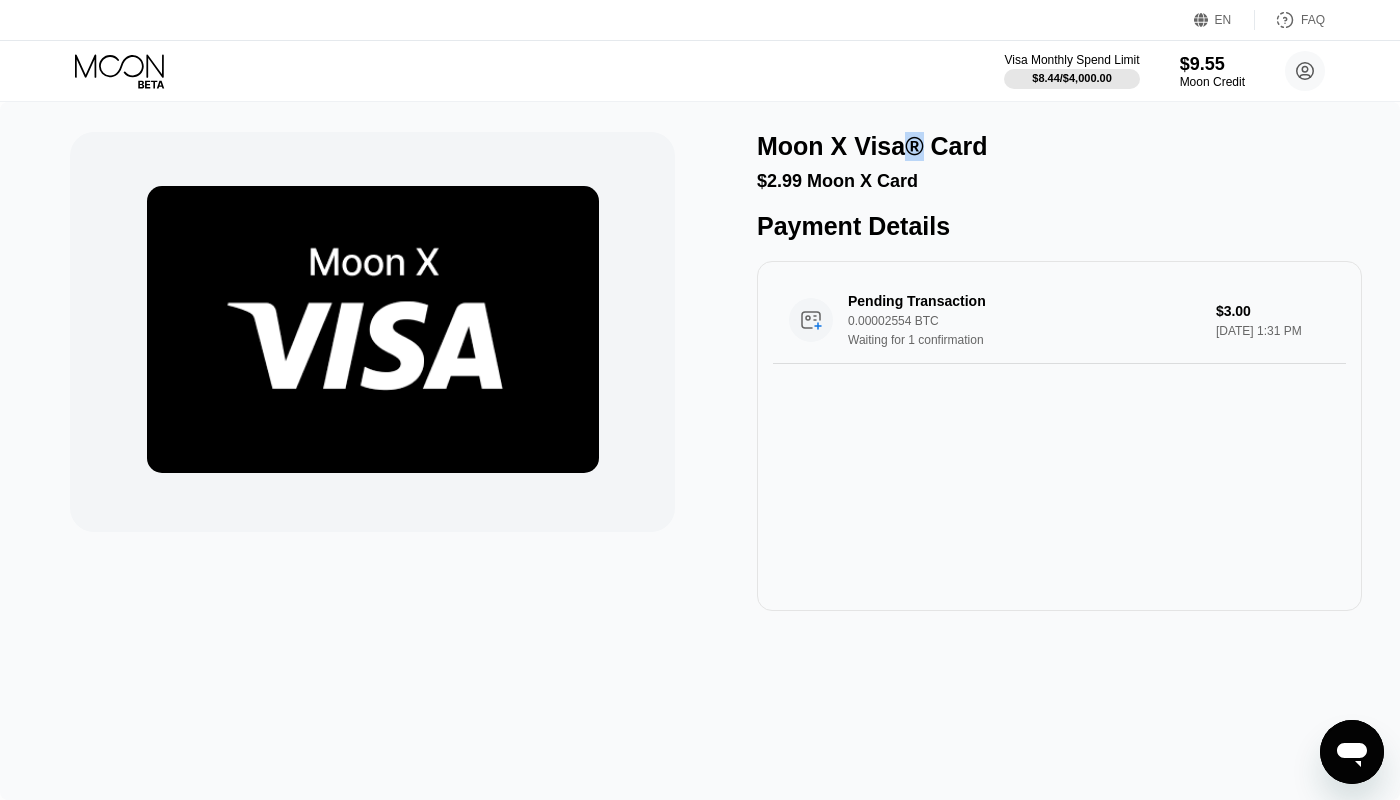 click on "Moon X Visa® Card" at bounding box center [872, 146] 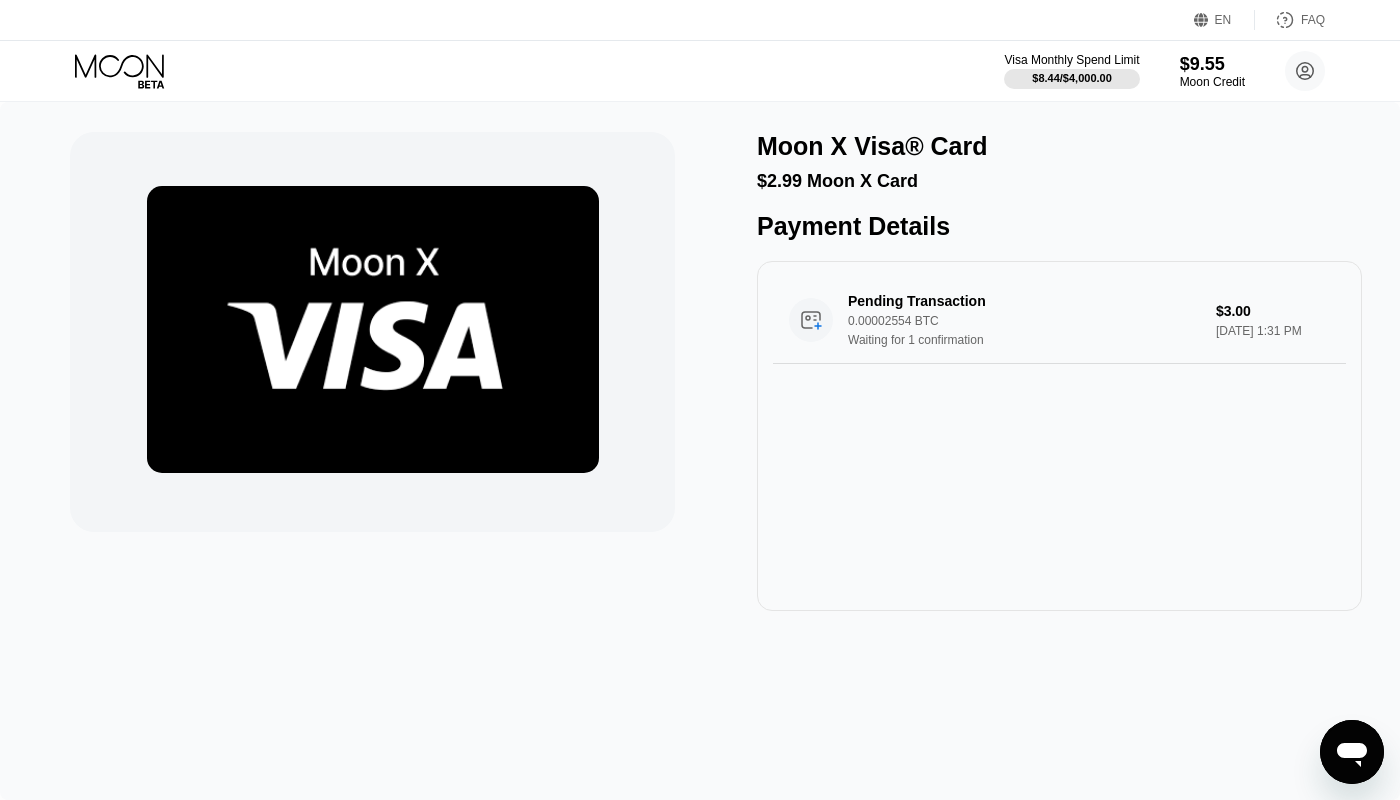 click on "Moon X Visa® Card" at bounding box center [872, 146] 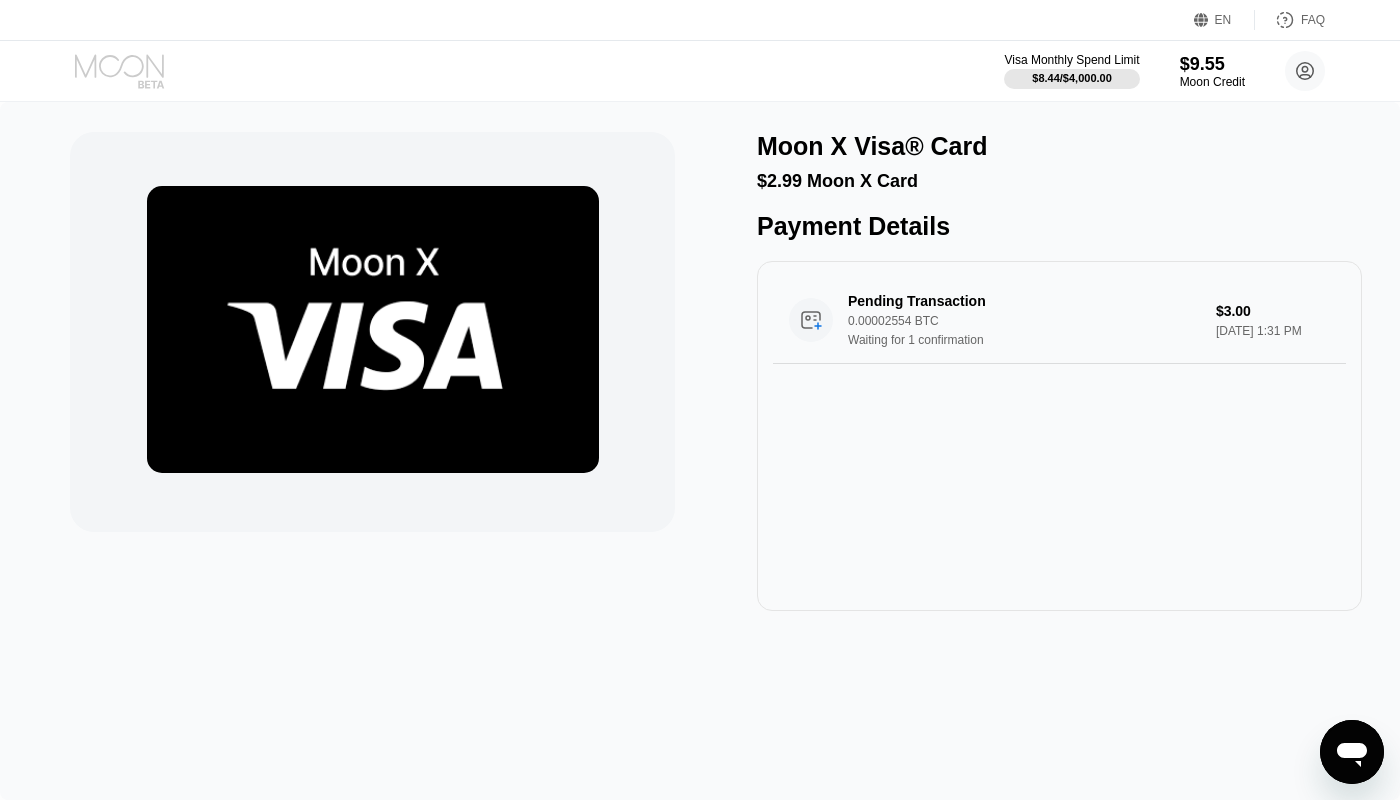 click 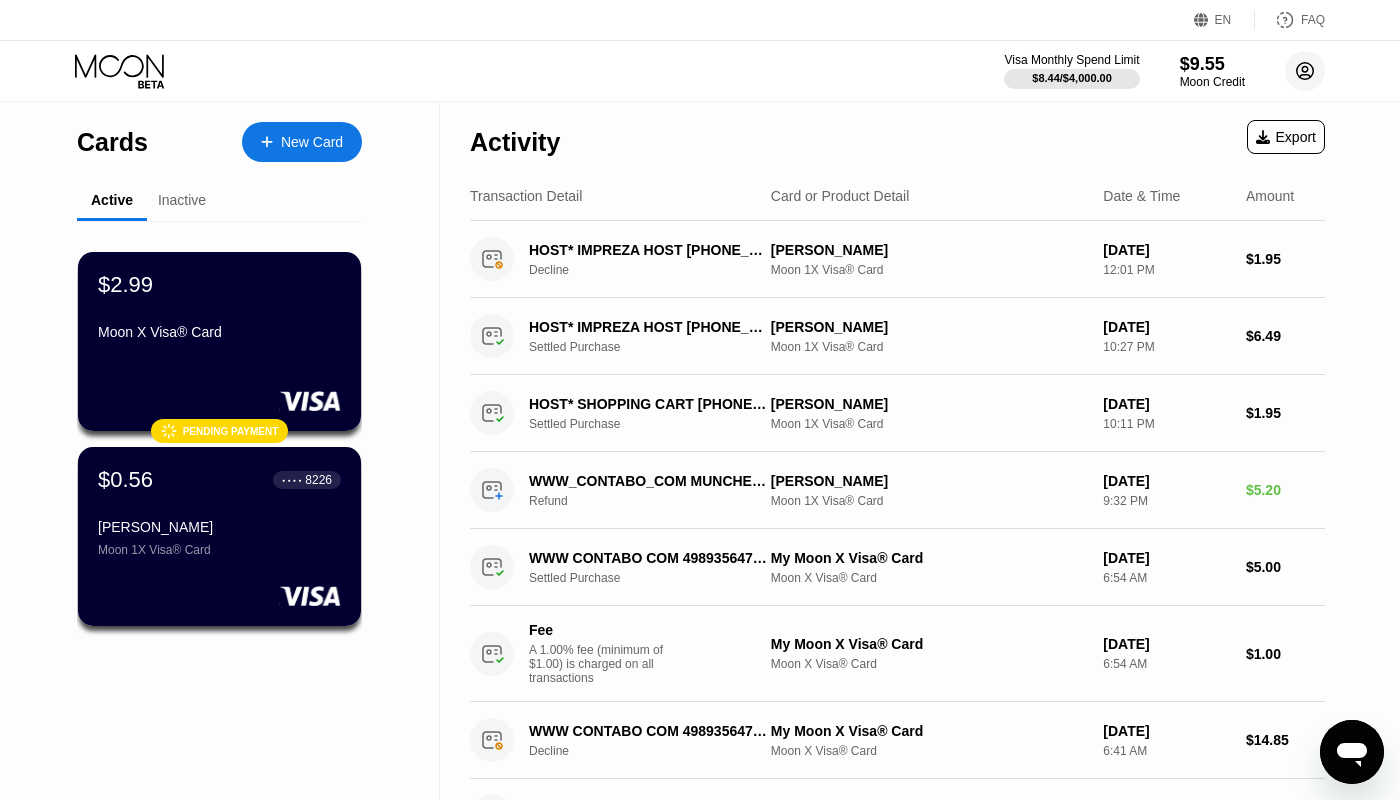 click 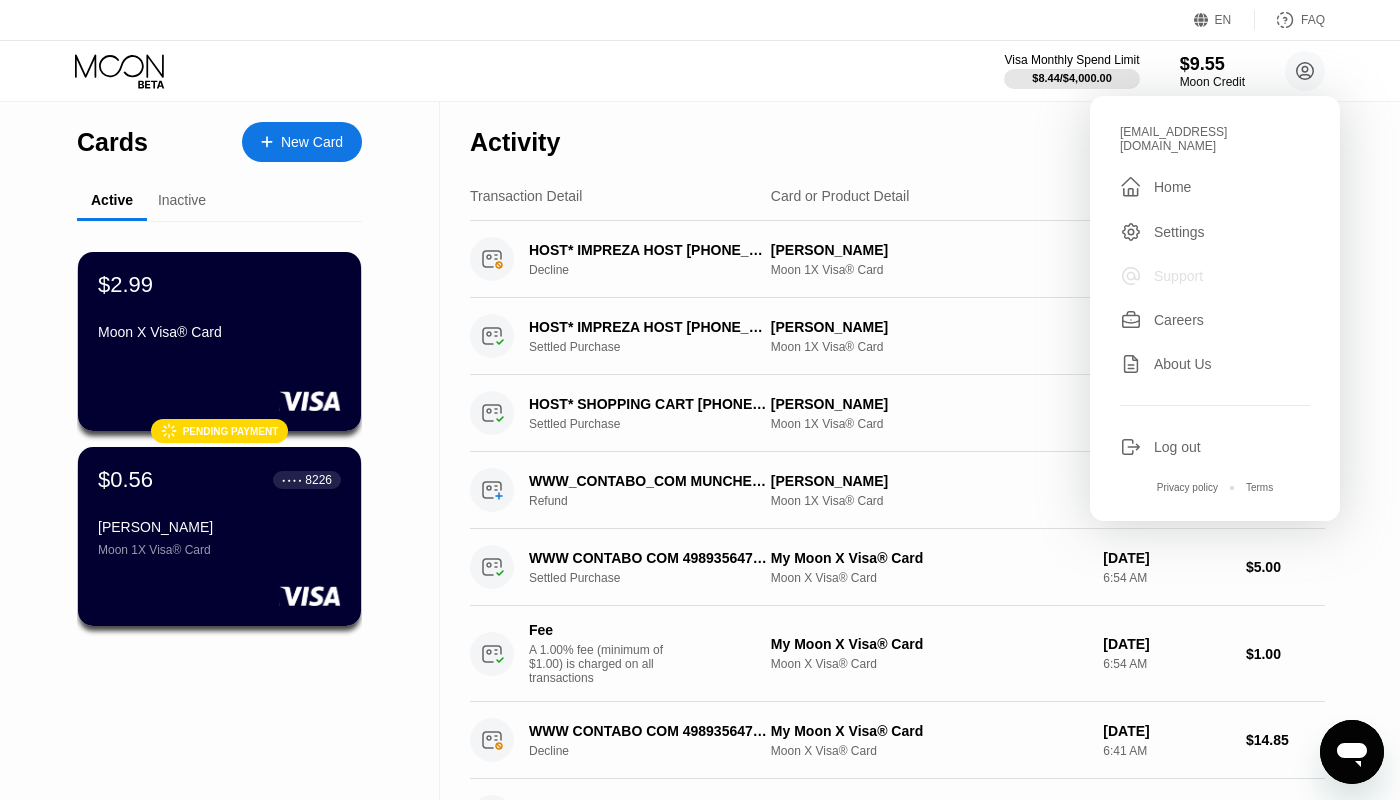 click on "Support" at bounding box center [1178, 276] 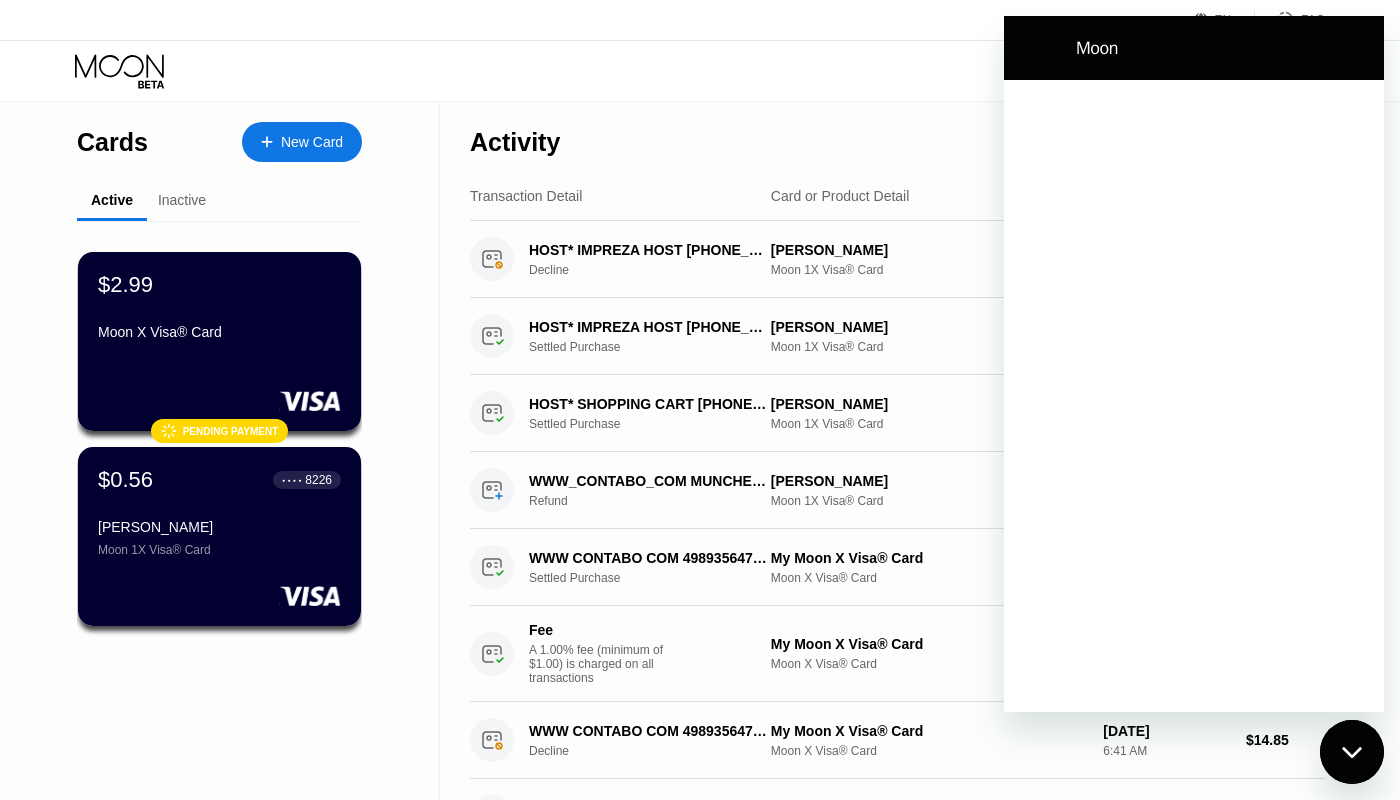scroll, scrollTop: 0, scrollLeft: 0, axis: both 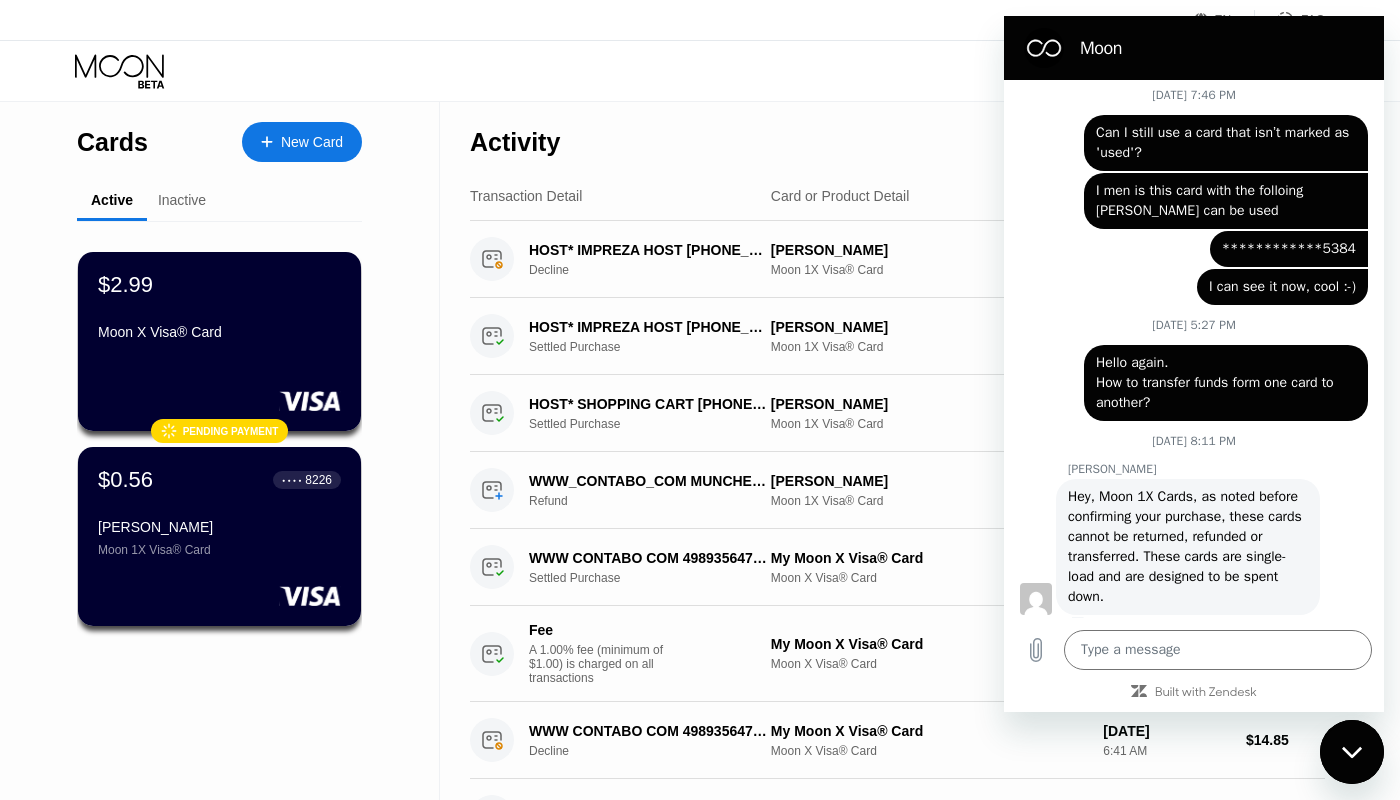 click 